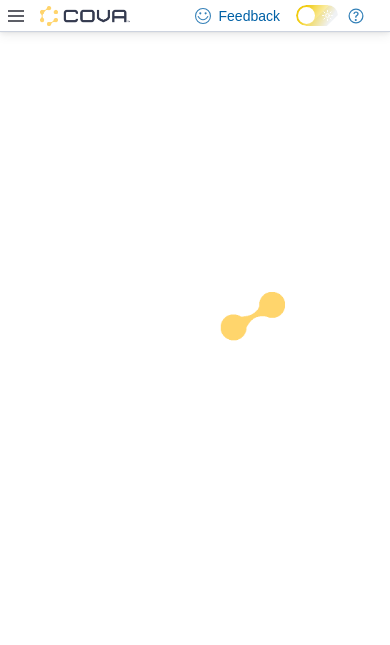 scroll, scrollTop: 0, scrollLeft: 0, axis: both 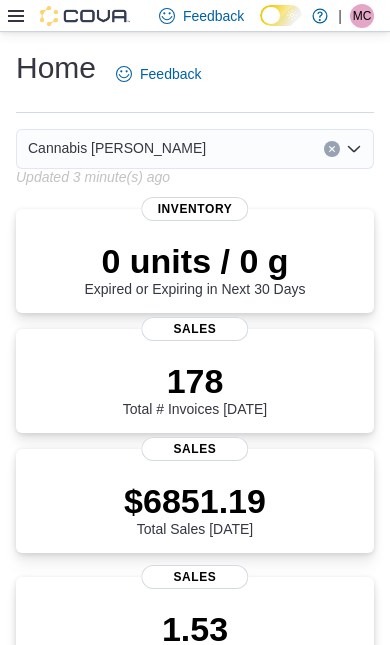 click 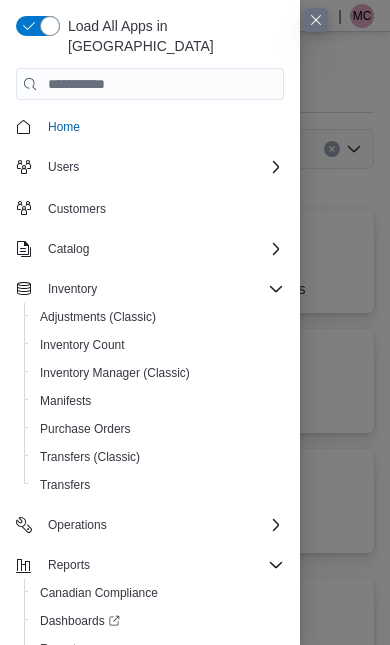 click at bounding box center [38, 26] 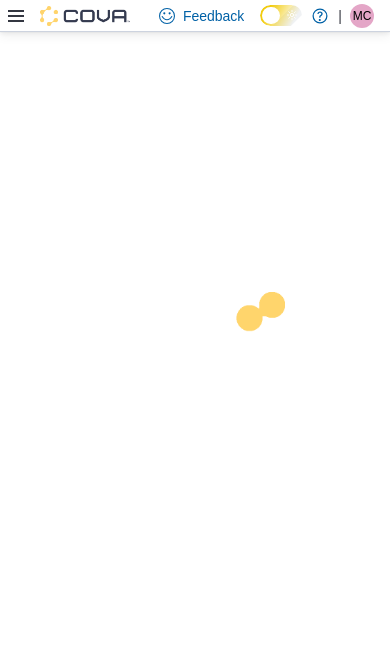 scroll, scrollTop: 44, scrollLeft: 0, axis: vertical 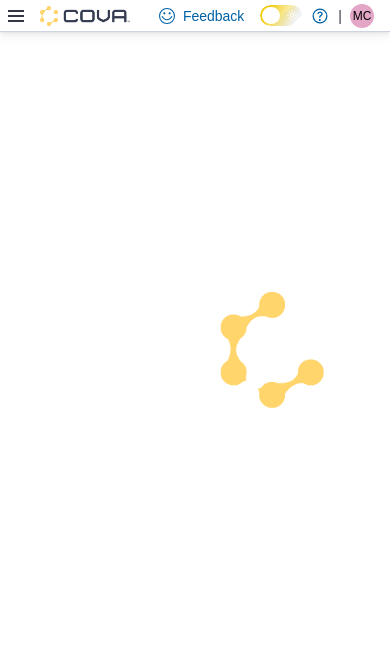 click on "Feedback Dark Mode Cannabis Grey Bruce | MC Mike  Cochrane" at bounding box center (195, 322) 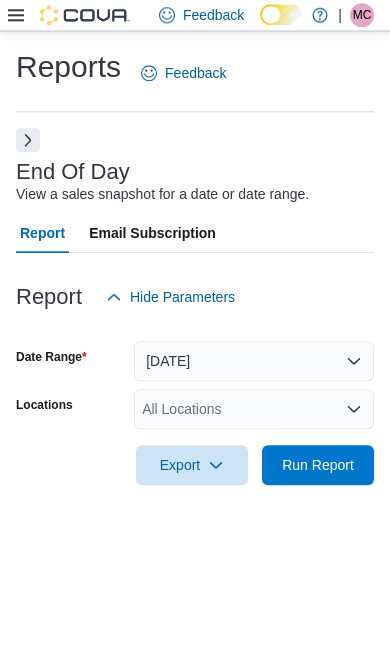 scroll, scrollTop: 45, scrollLeft: 0, axis: vertical 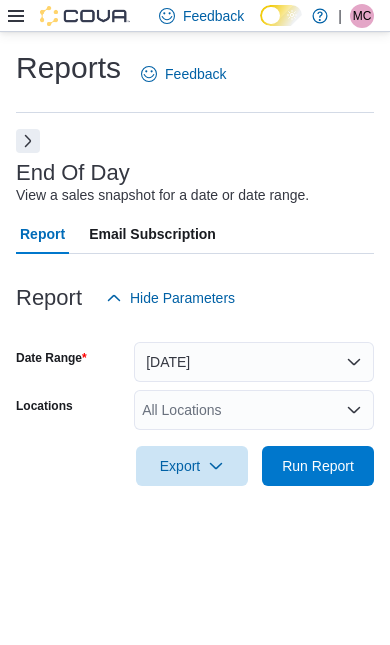 click on "Run Report" at bounding box center [318, 466] 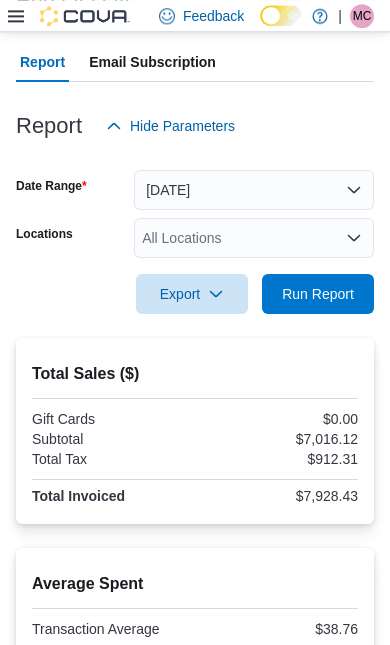scroll, scrollTop: 0, scrollLeft: 0, axis: both 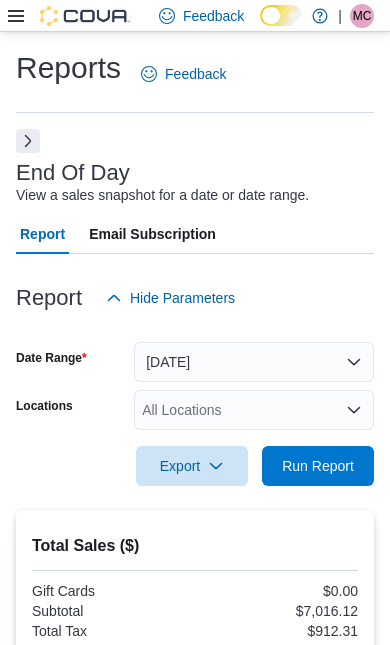 click on "Run Report" at bounding box center (318, 466) 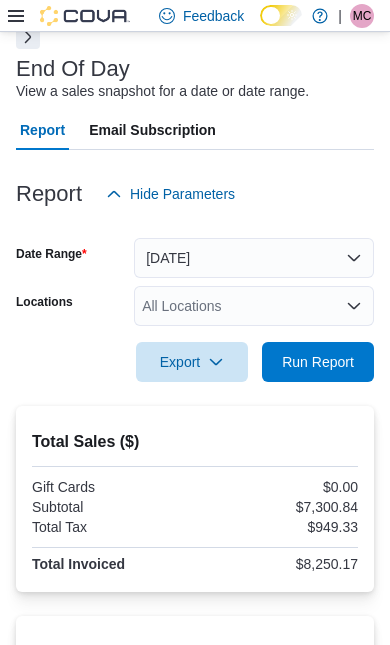 scroll, scrollTop: 0, scrollLeft: 0, axis: both 